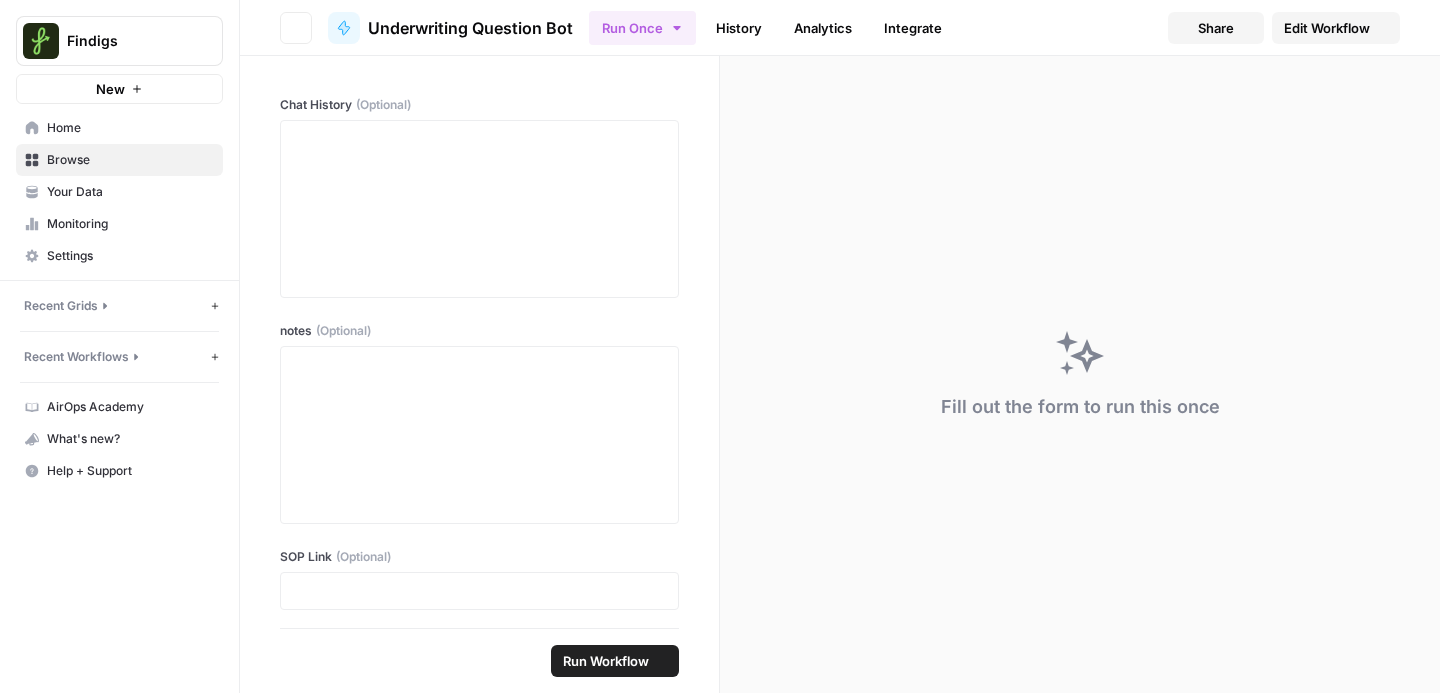 scroll, scrollTop: 0, scrollLeft: 0, axis: both 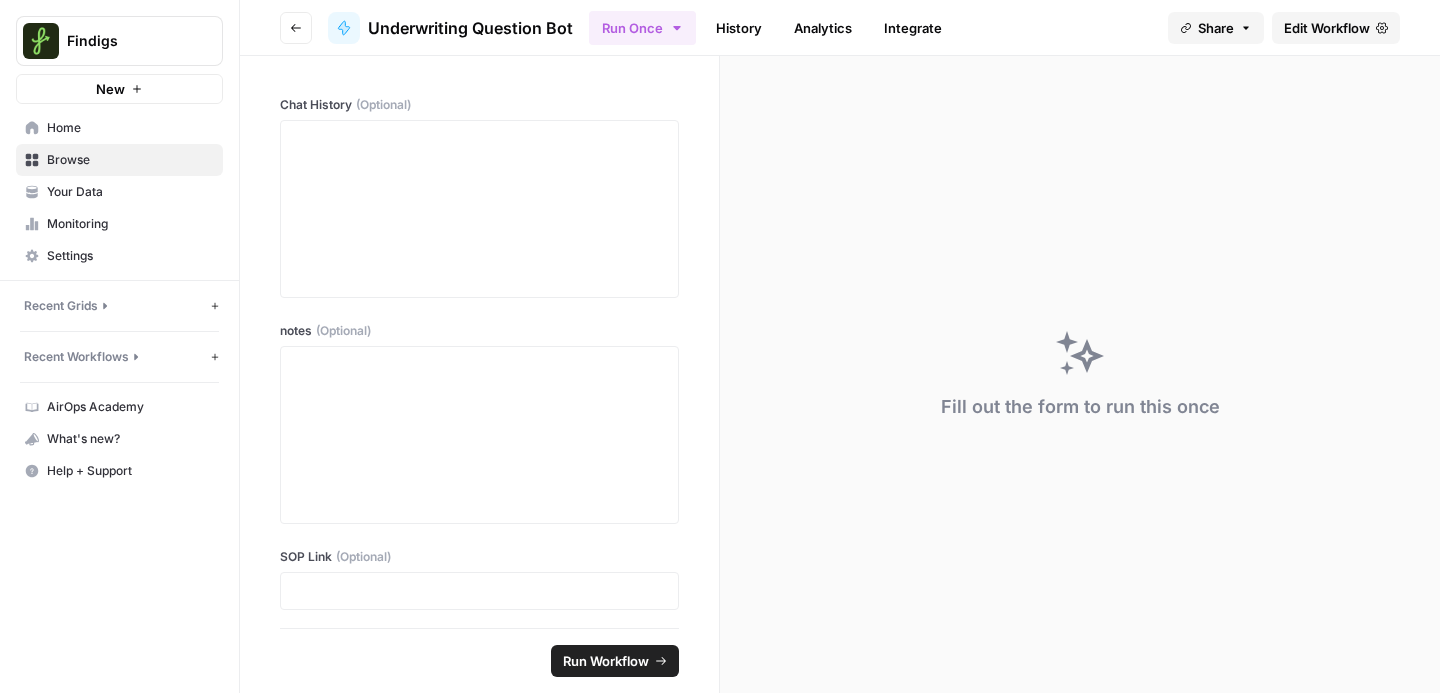 click on "Home" at bounding box center (119, 128) 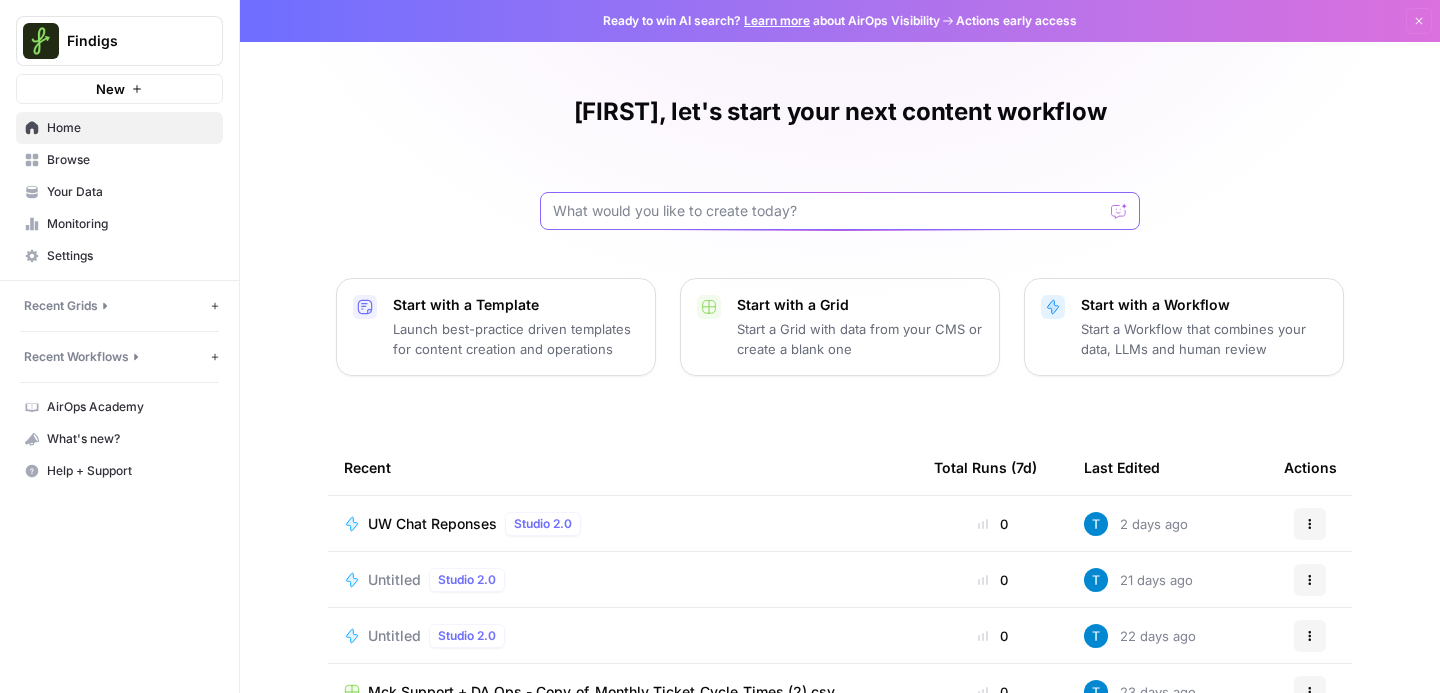 click at bounding box center [828, 211] 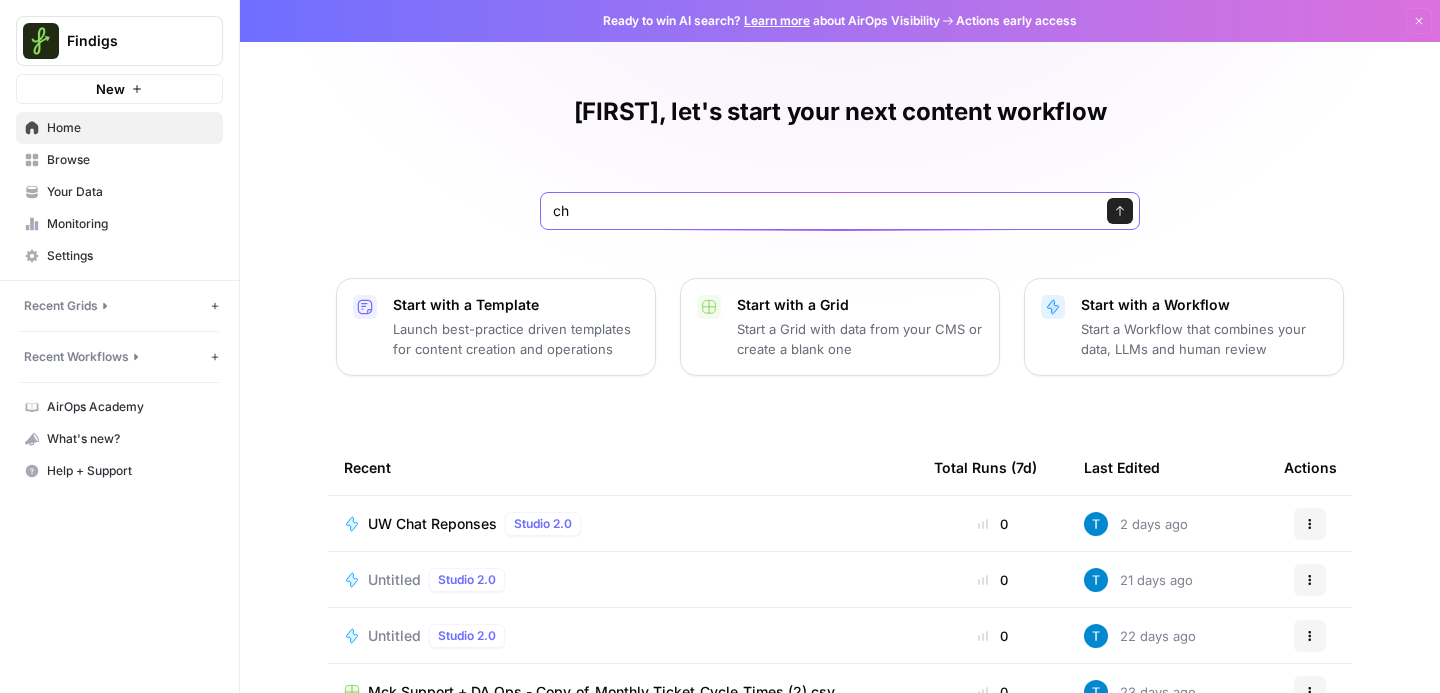 type on "c" 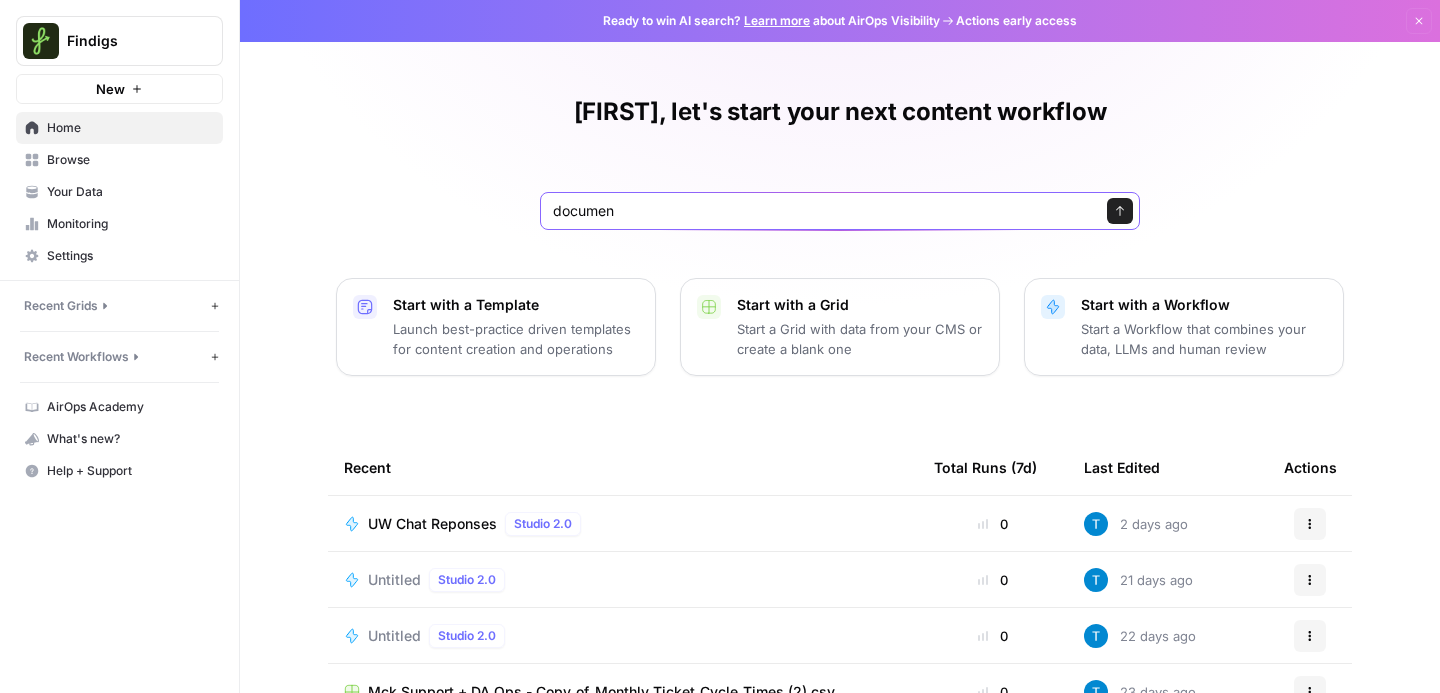 type on "document" 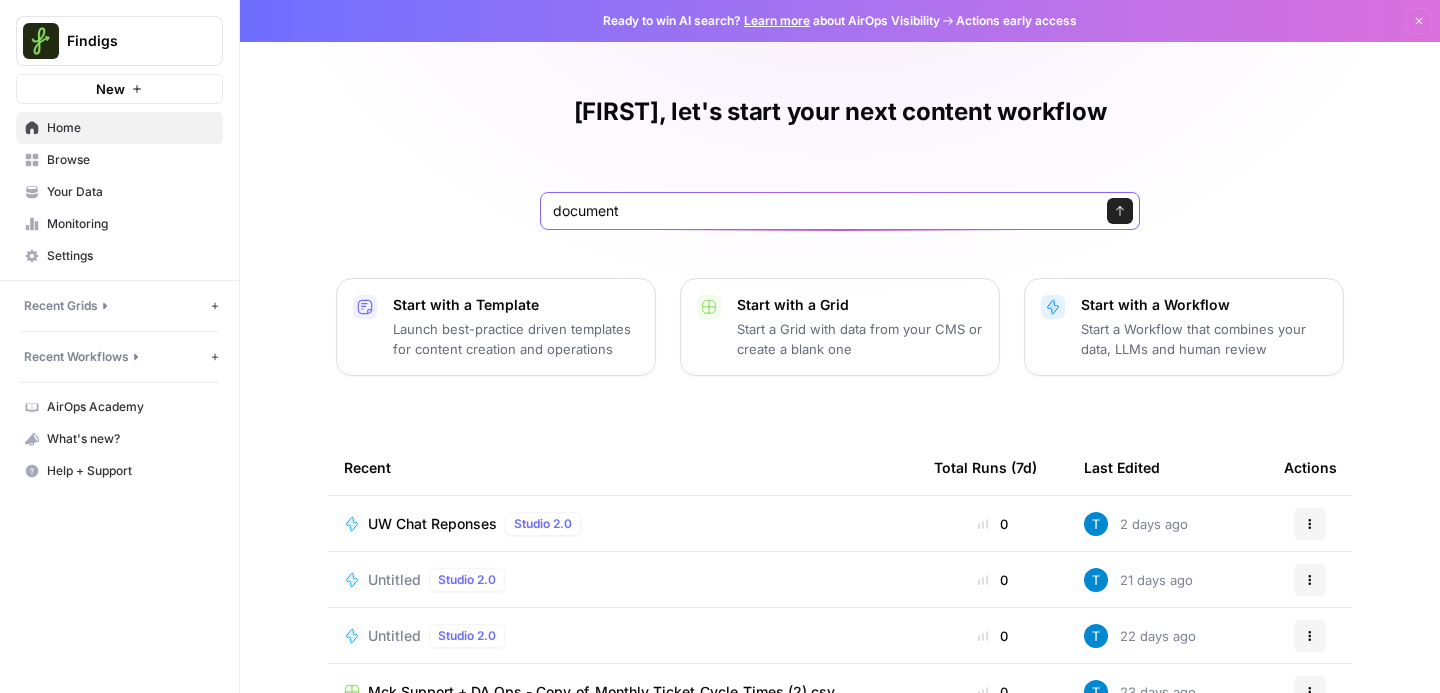 click on "Send" at bounding box center [1120, 211] 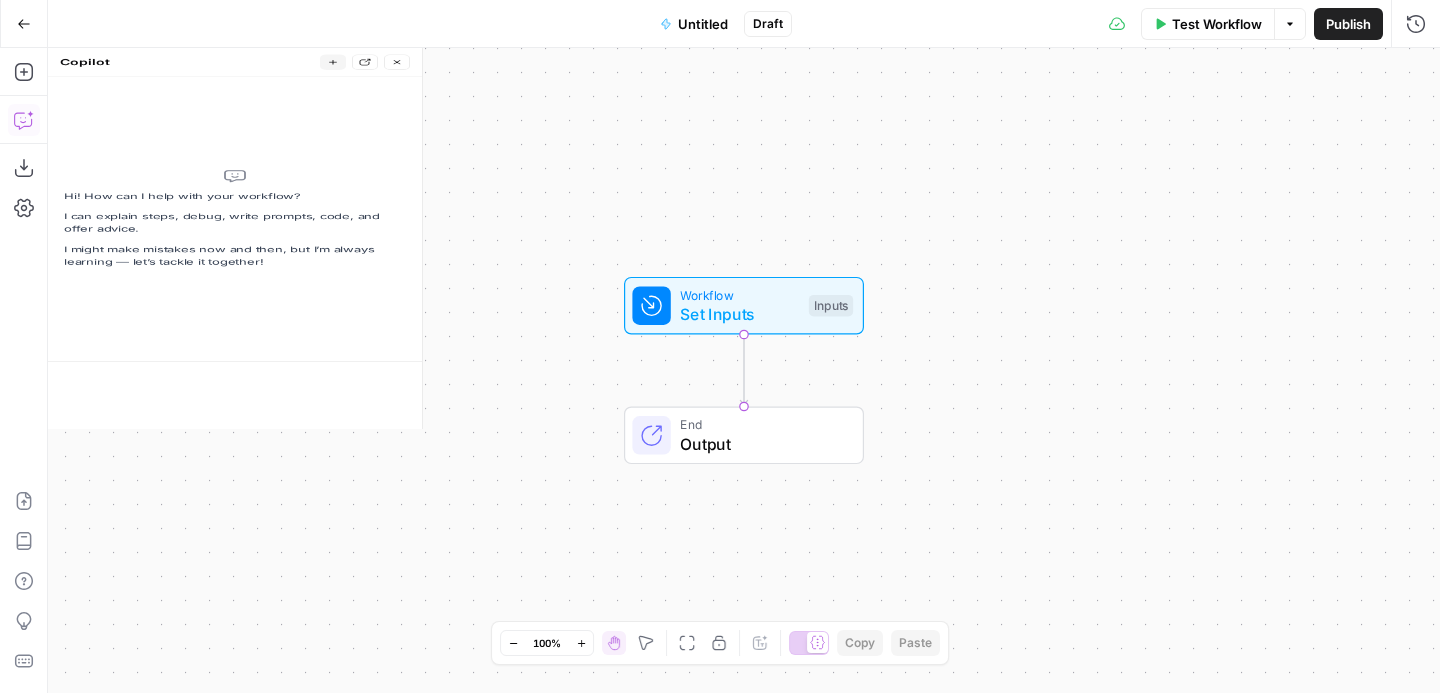 scroll, scrollTop: 0, scrollLeft: 0, axis: both 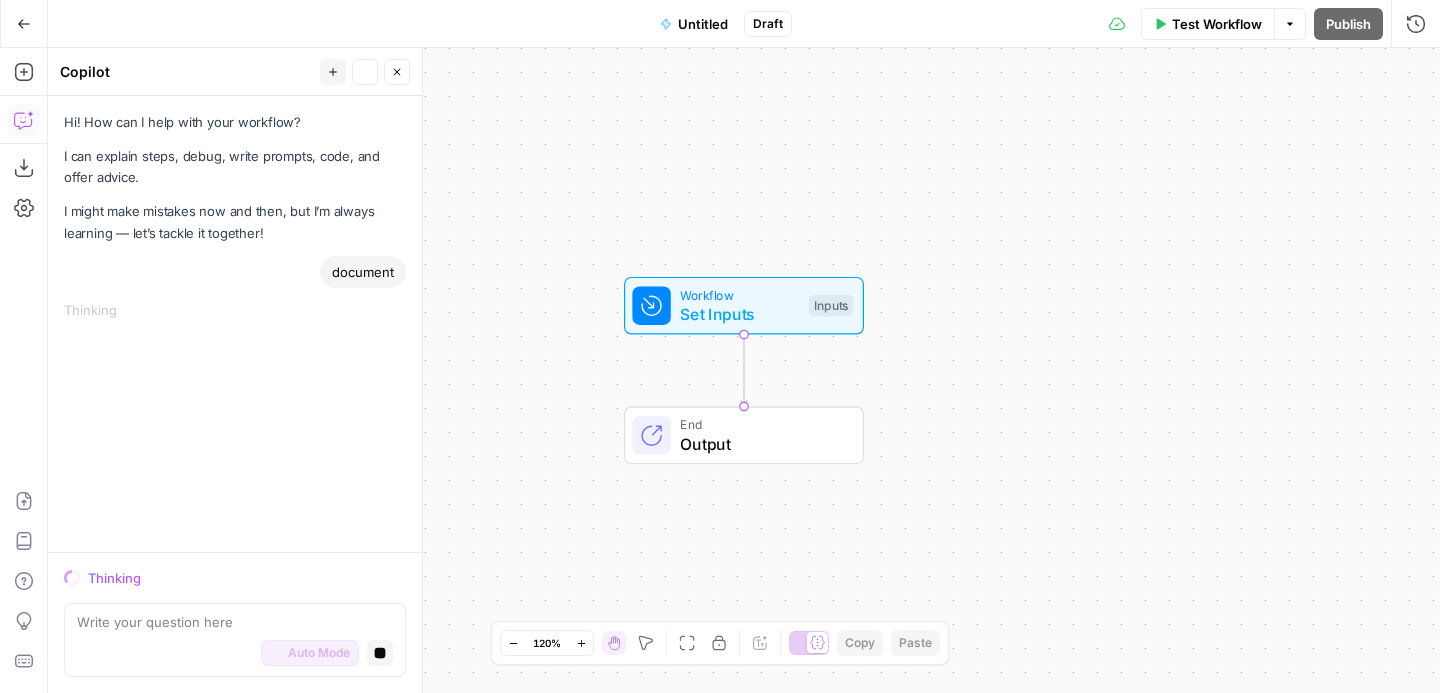 click 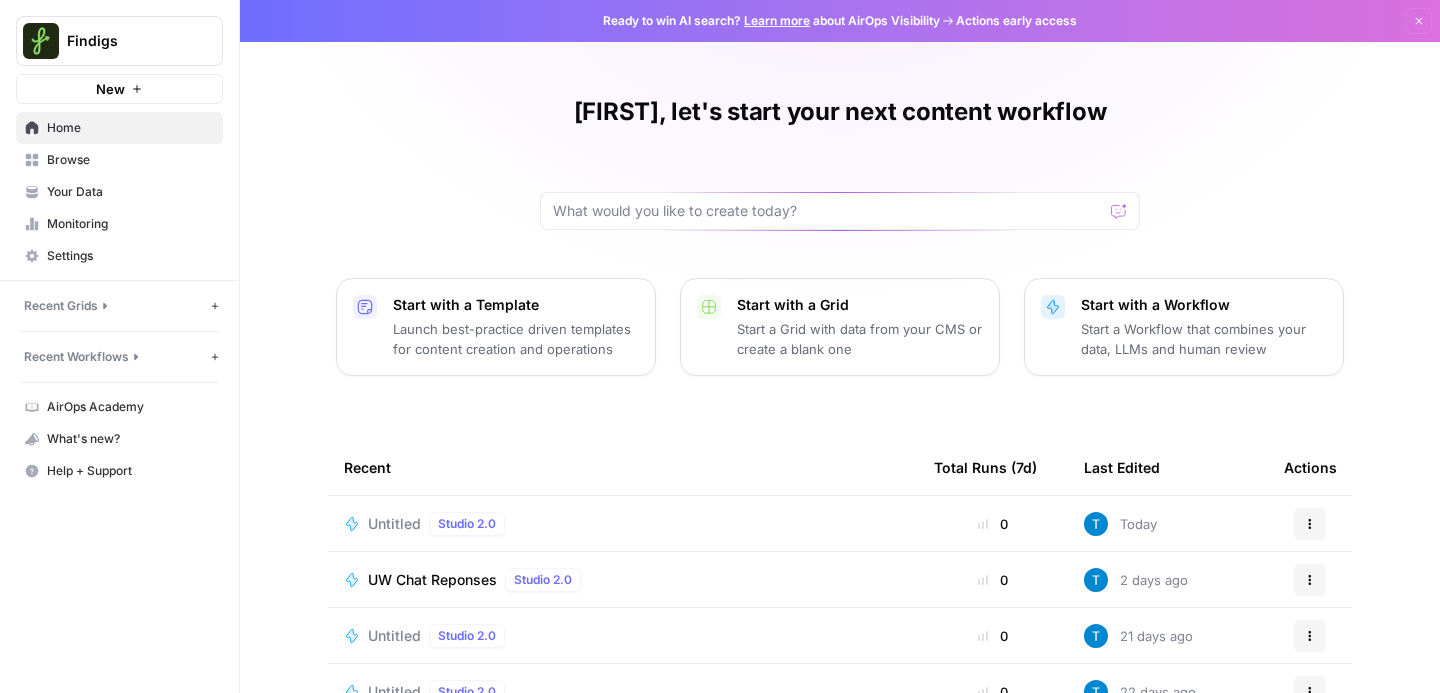 scroll, scrollTop: 227, scrollLeft: 0, axis: vertical 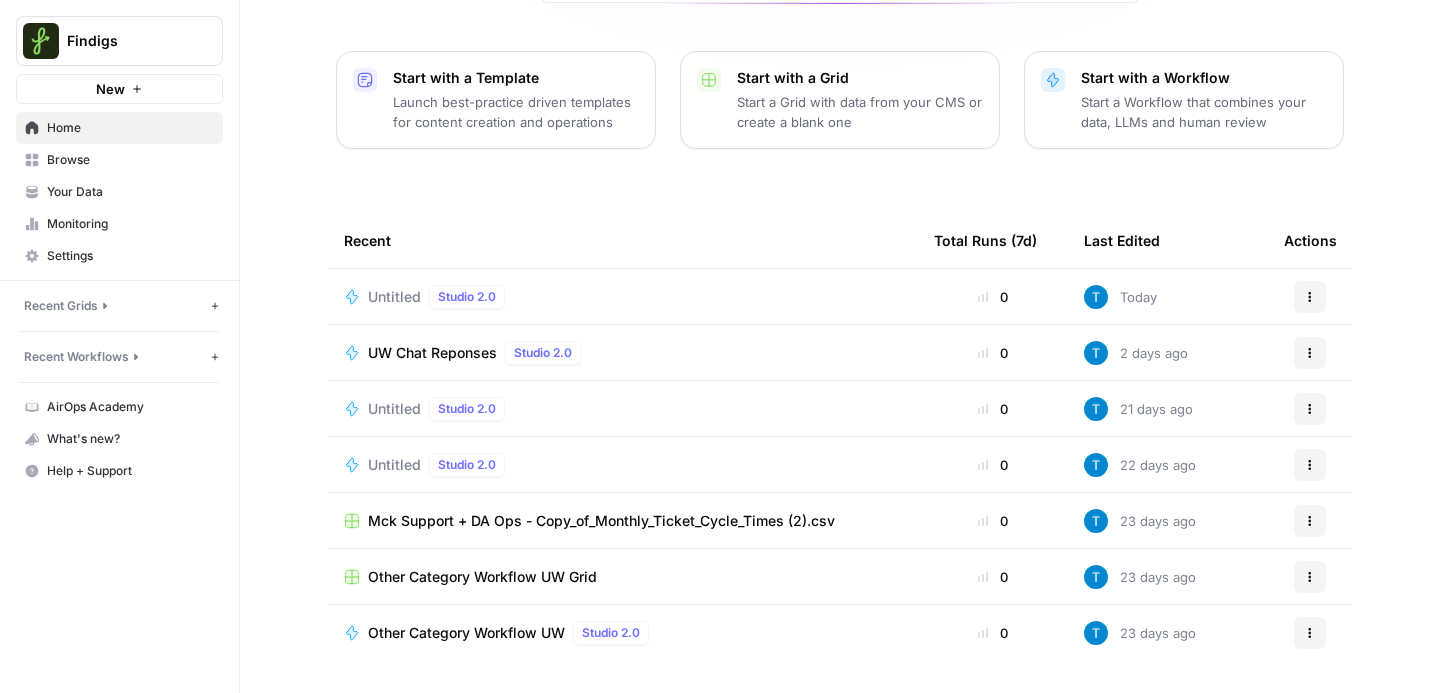 click on "Home" at bounding box center [119, 128] 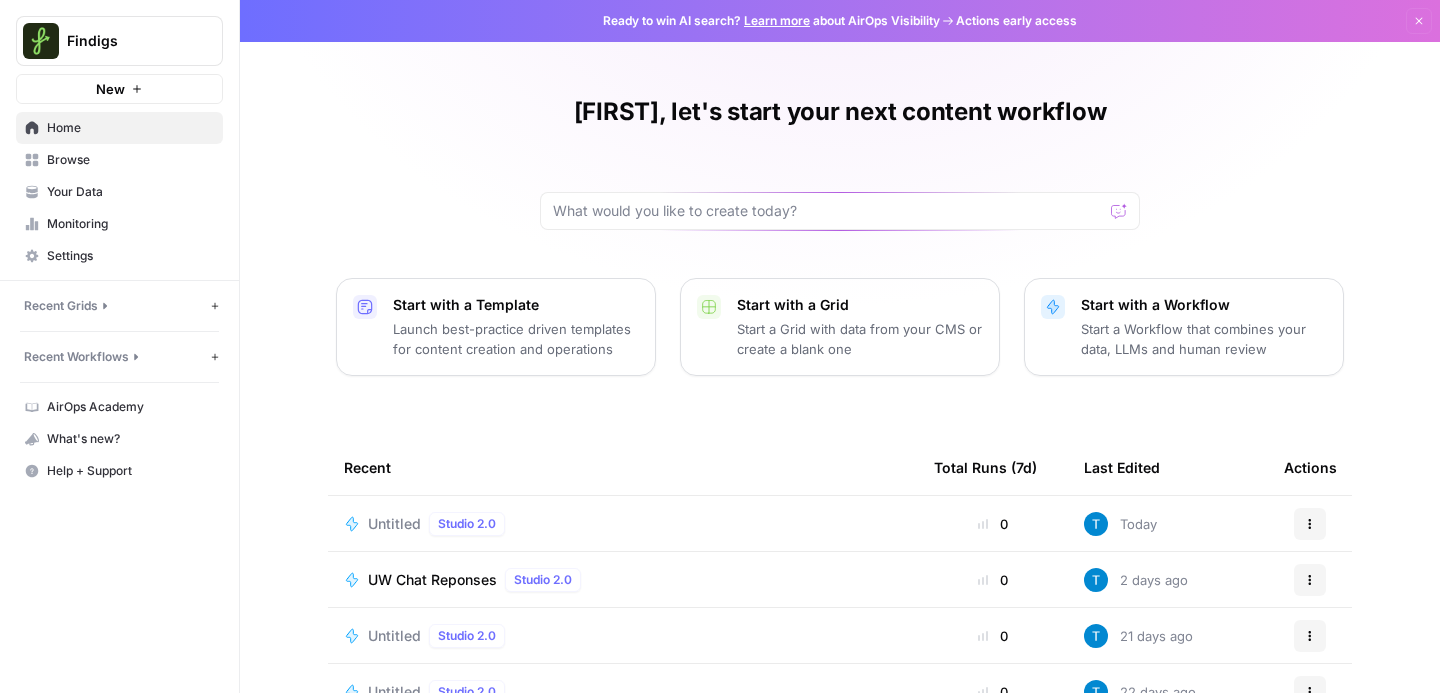 click 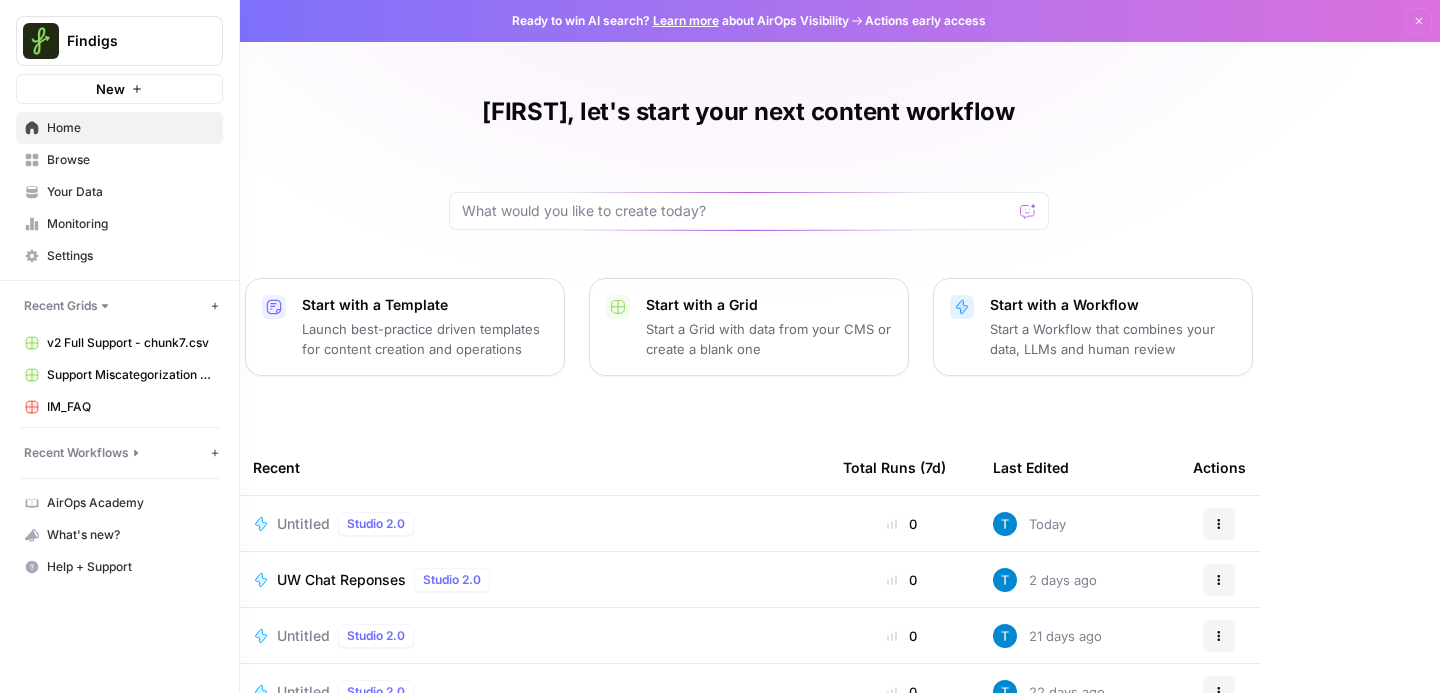 click on "Home" at bounding box center [130, 128] 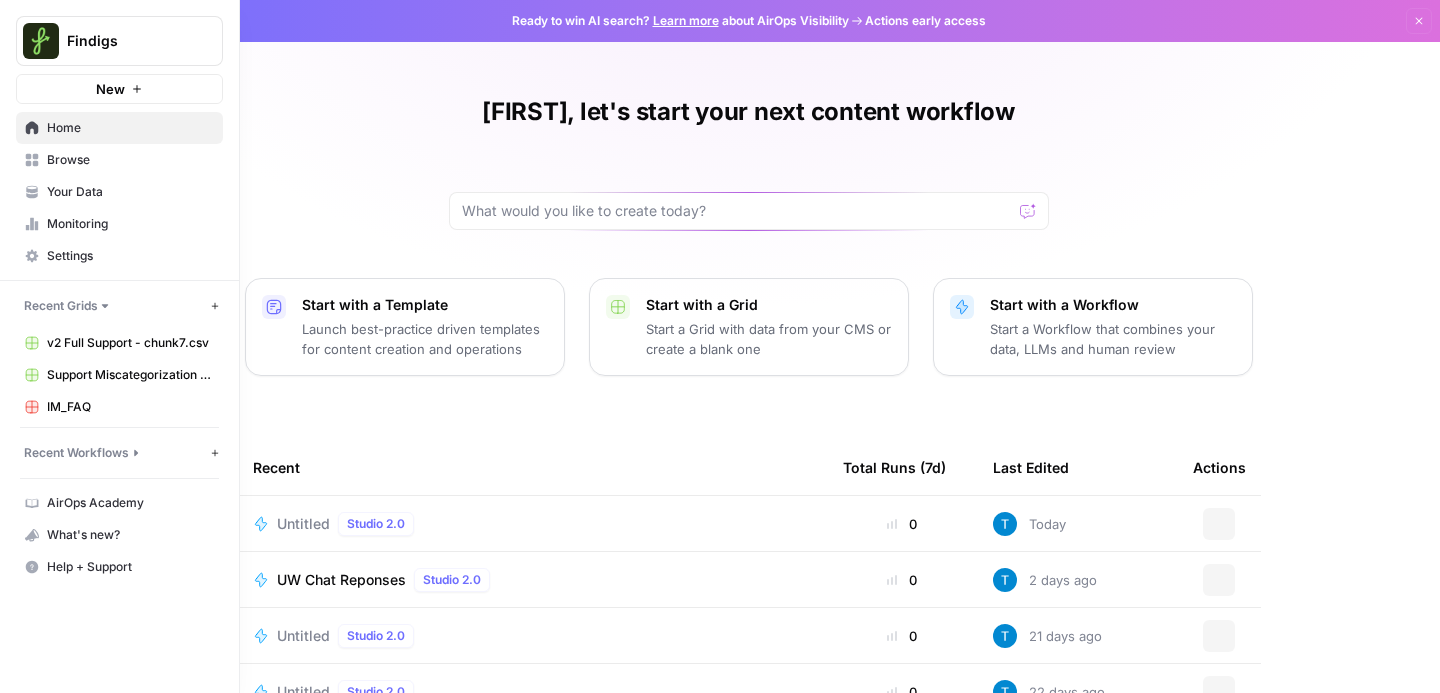 click on "Browse" at bounding box center [130, 160] 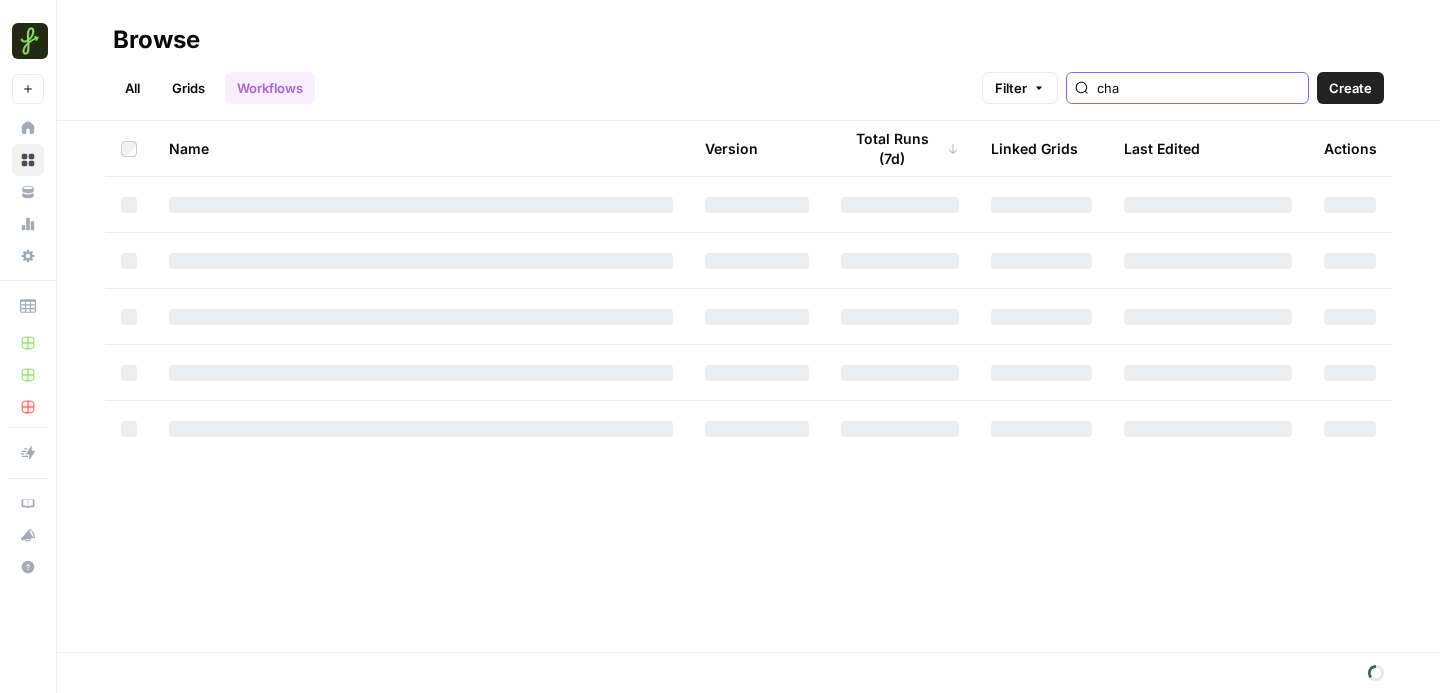 click on "cha" at bounding box center [1198, 88] 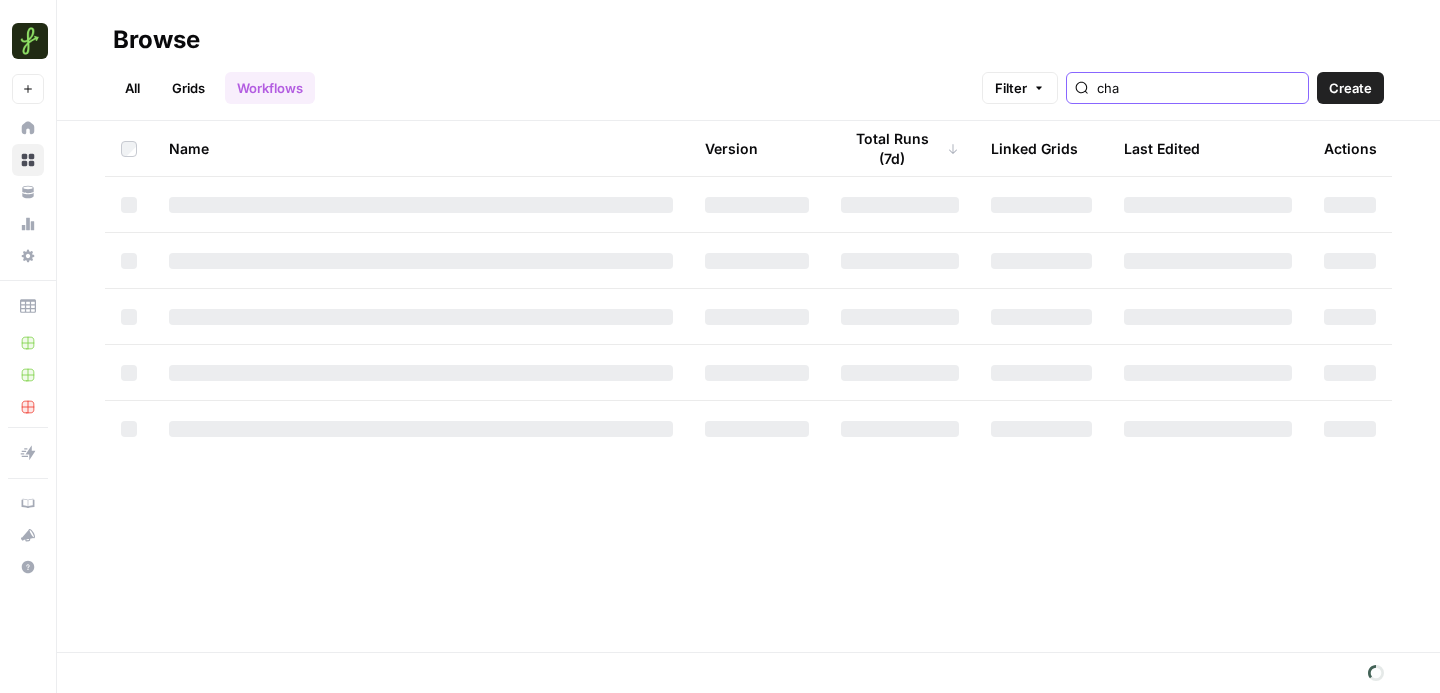 click on "cha" at bounding box center [1198, 88] 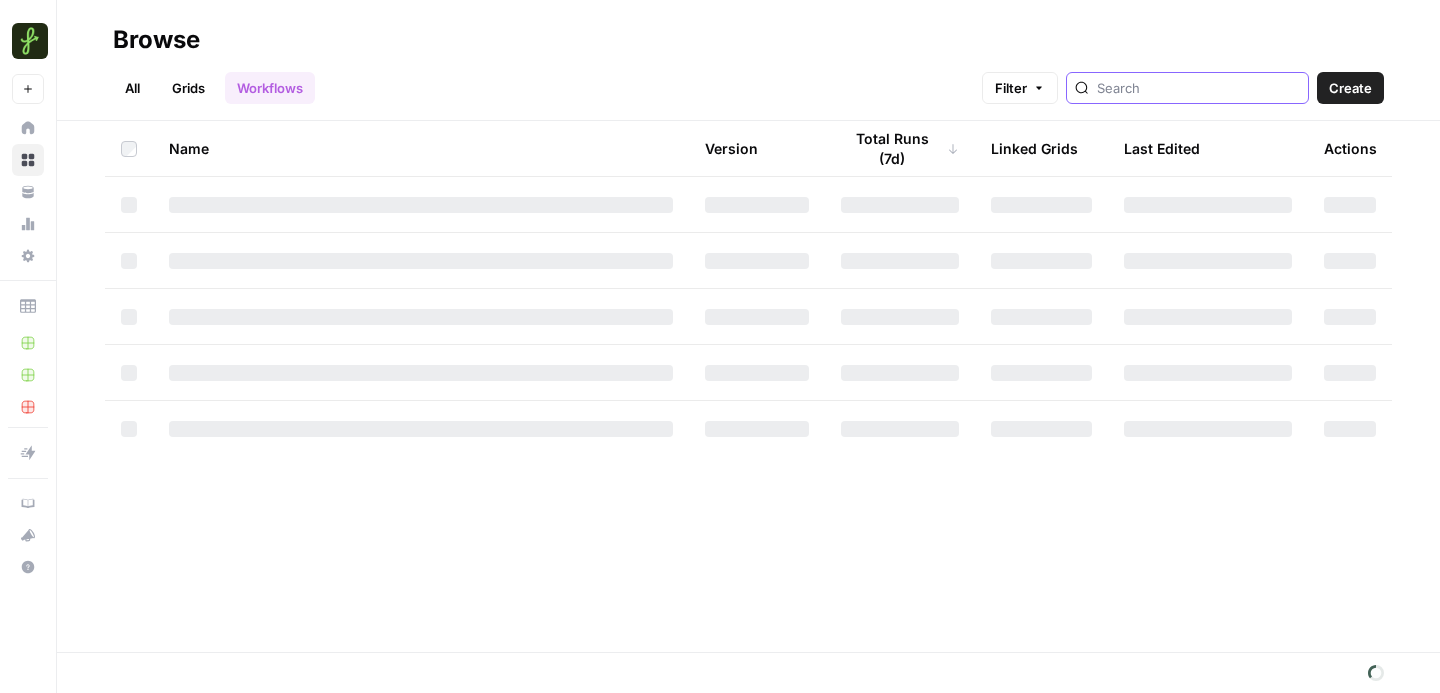 click at bounding box center (1198, 88) 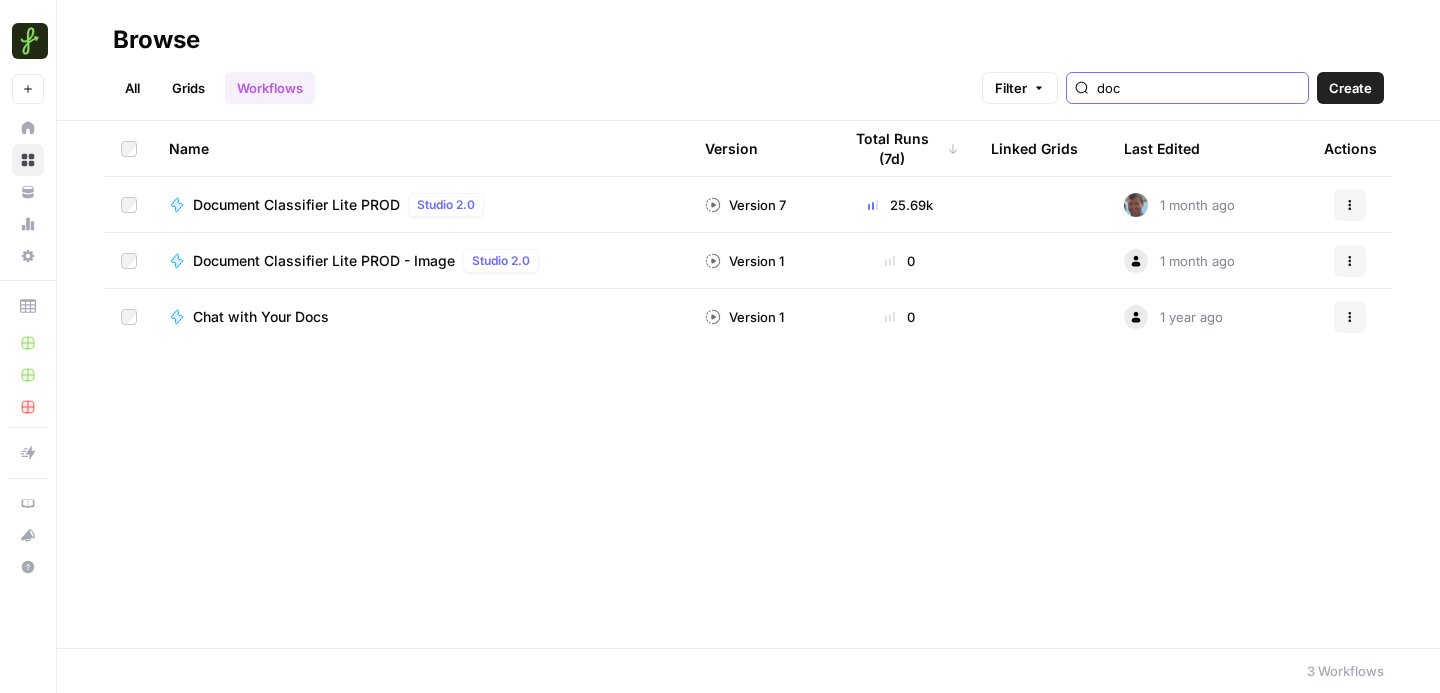 type on "doc" 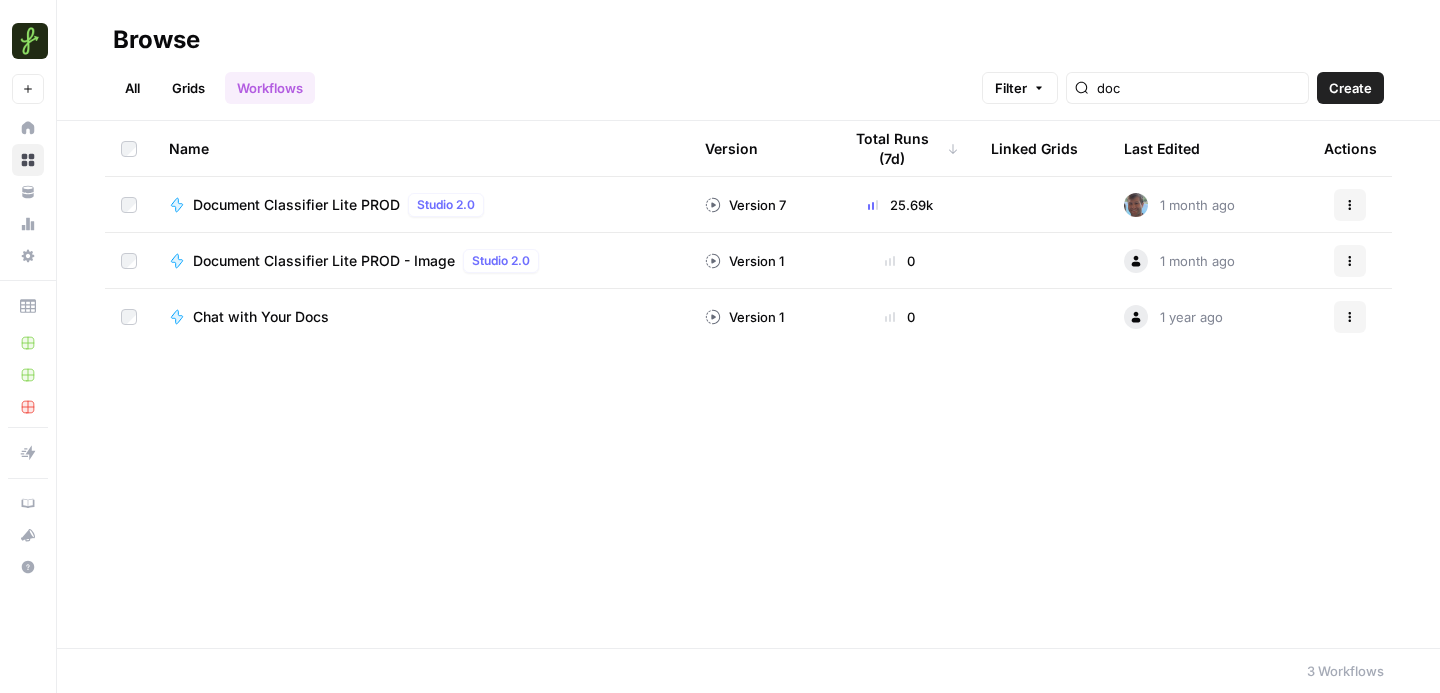 click on "Document Classifier Lite PROD - Image Studio 2.0" at bounding box center [421, 260] 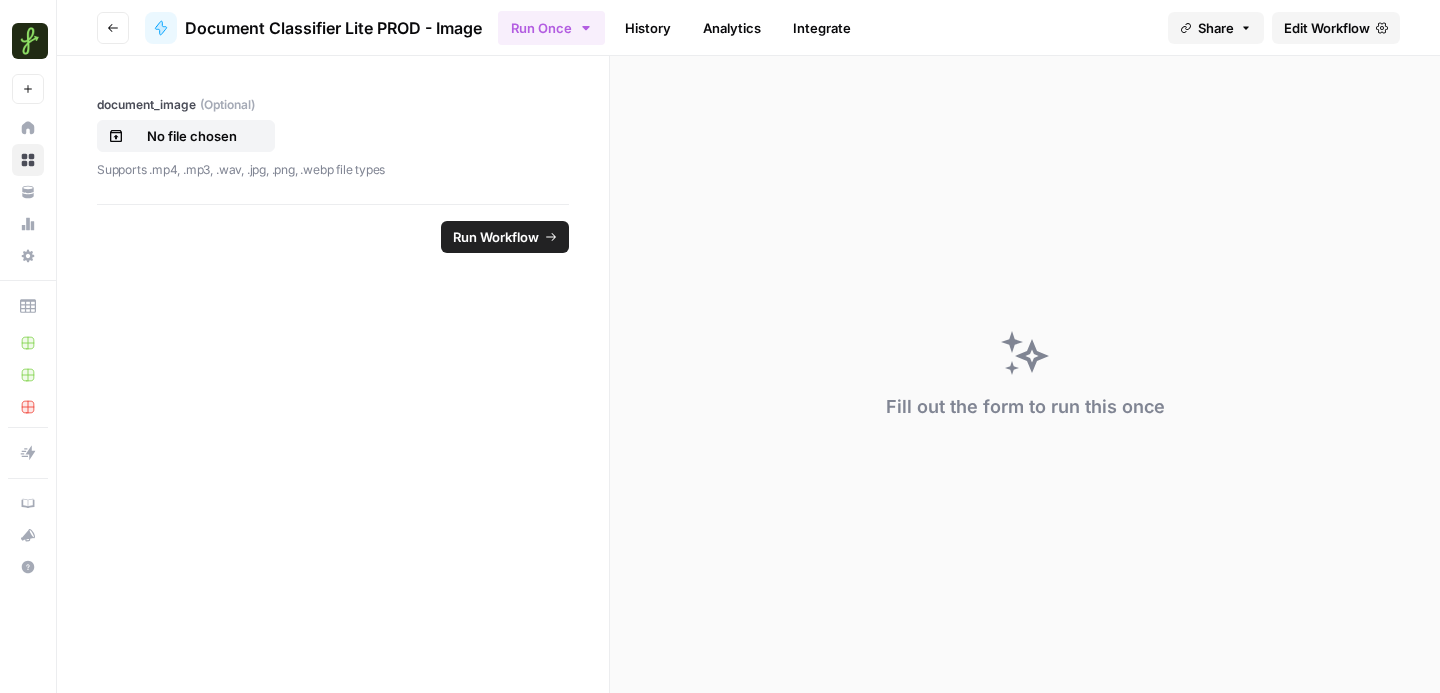 click on "Edit Workflow" at bounding box center [1336, 28] 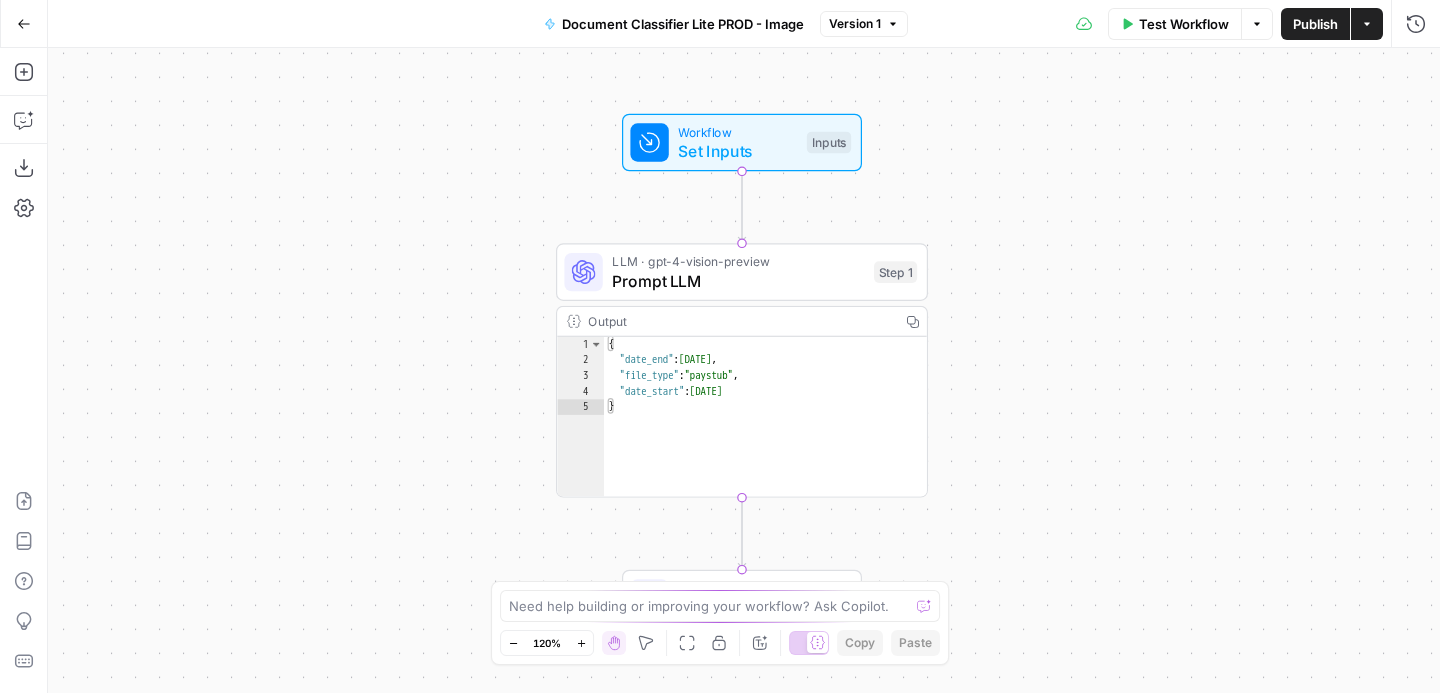 click on "LLM · gpt-4-vision-preview" at bounding box center [738, 261] 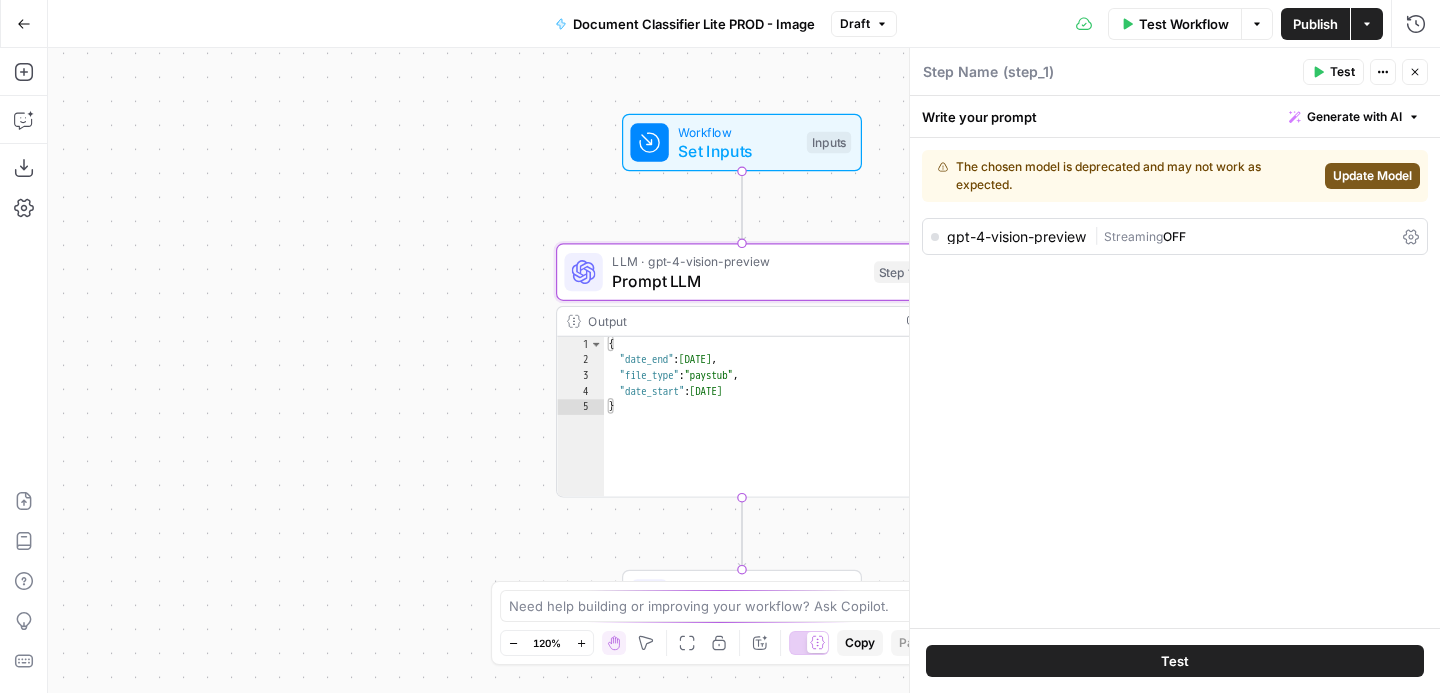 click on "The chosen model is deprecated and may not work as expected." at bounding box center (1127, 176) 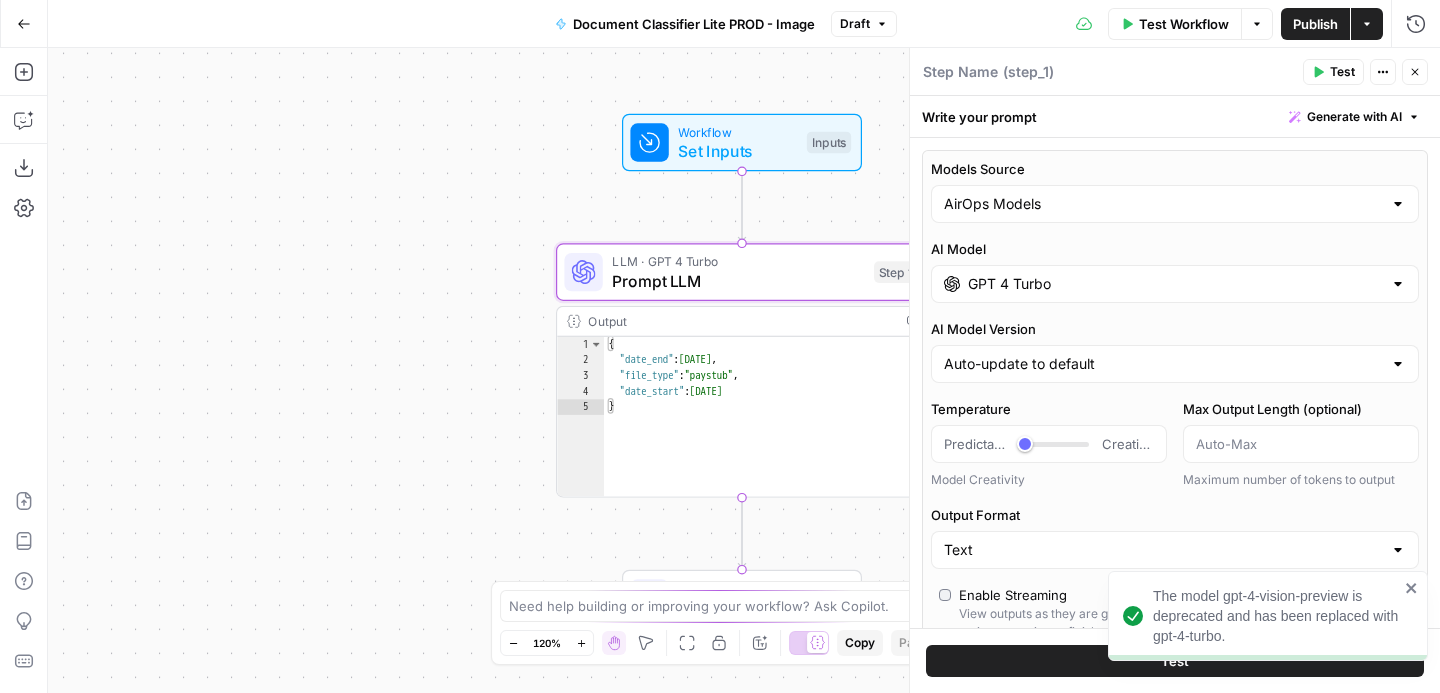 click on "Close" at bounding box center (1415, 72) 